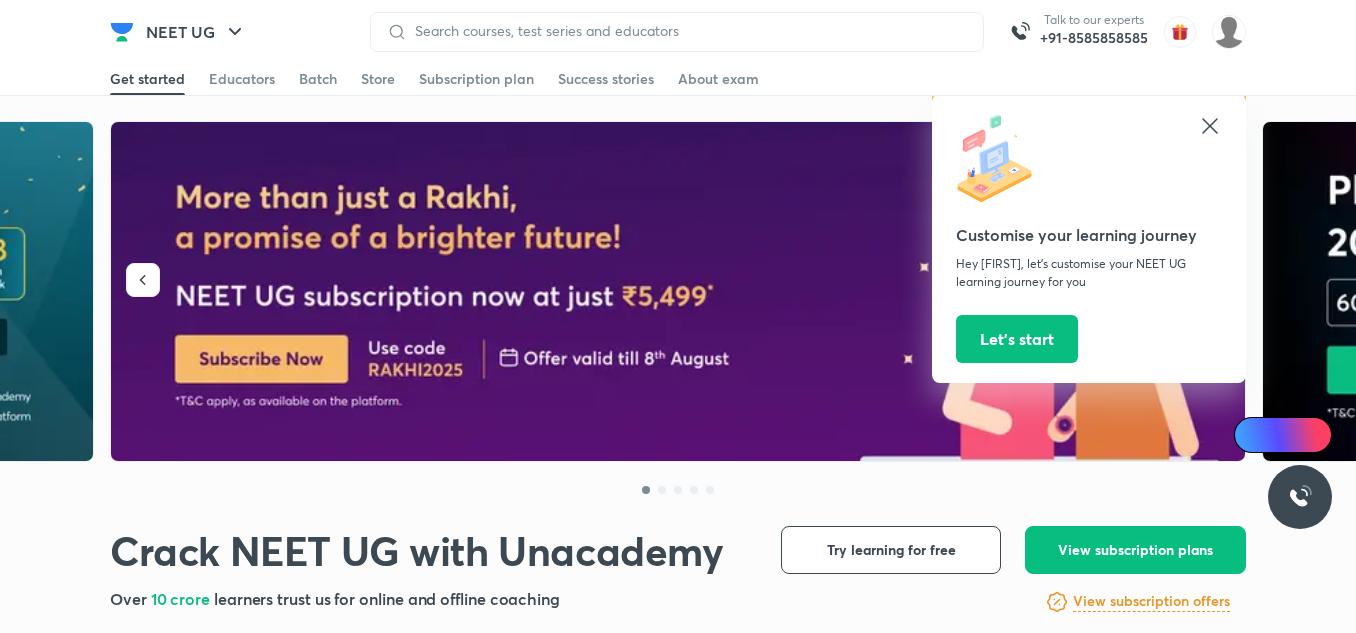 scroll, scrollTop: 0, scrollLeft: 0, axis: both 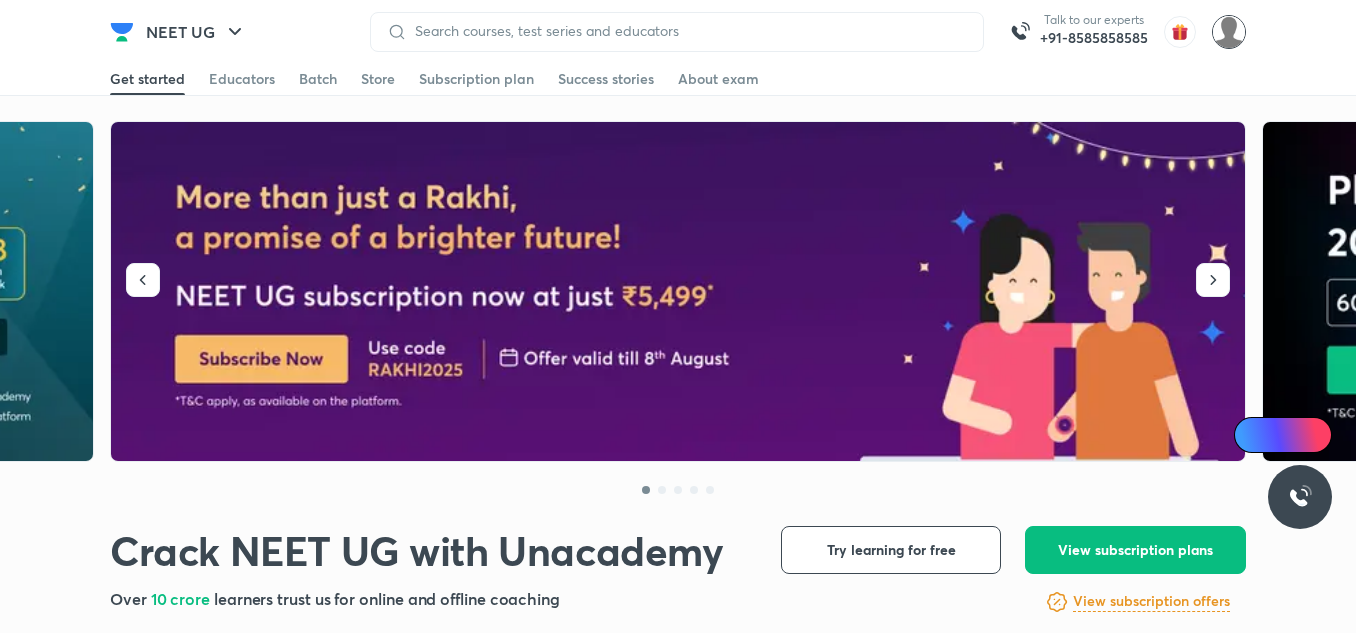 click at bounding box center [1229, 32] 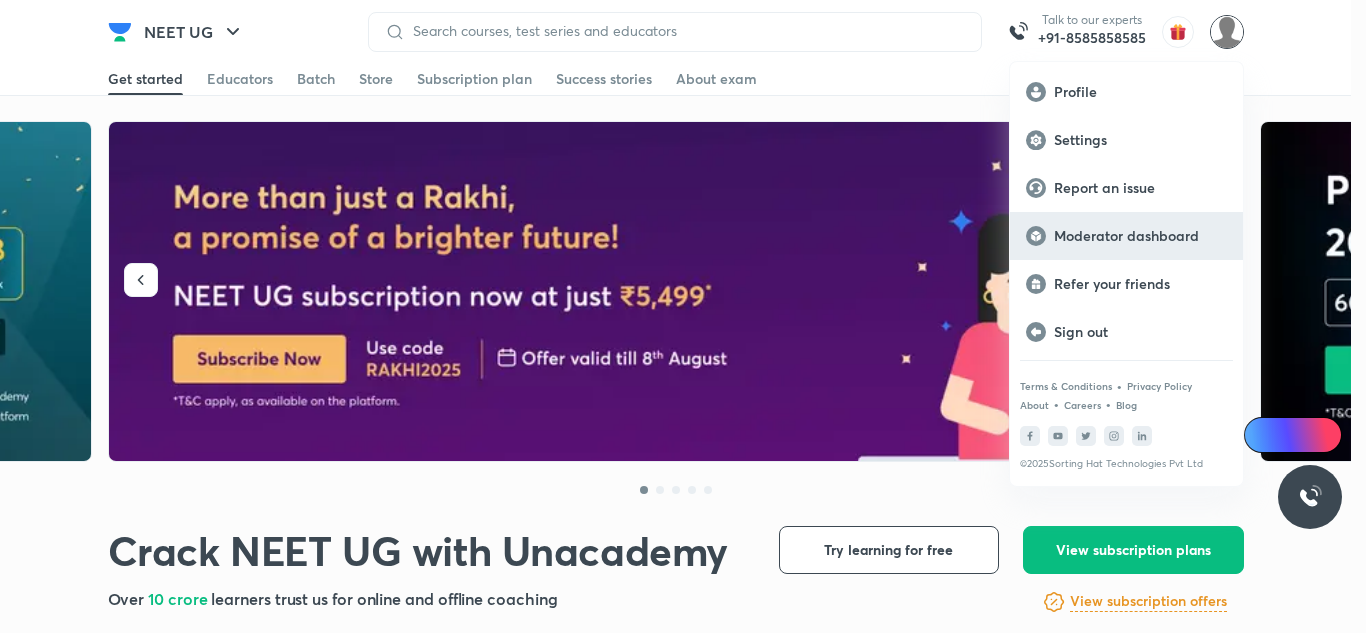click on "Moderator dashboard" at bounding box center (1140, 236) 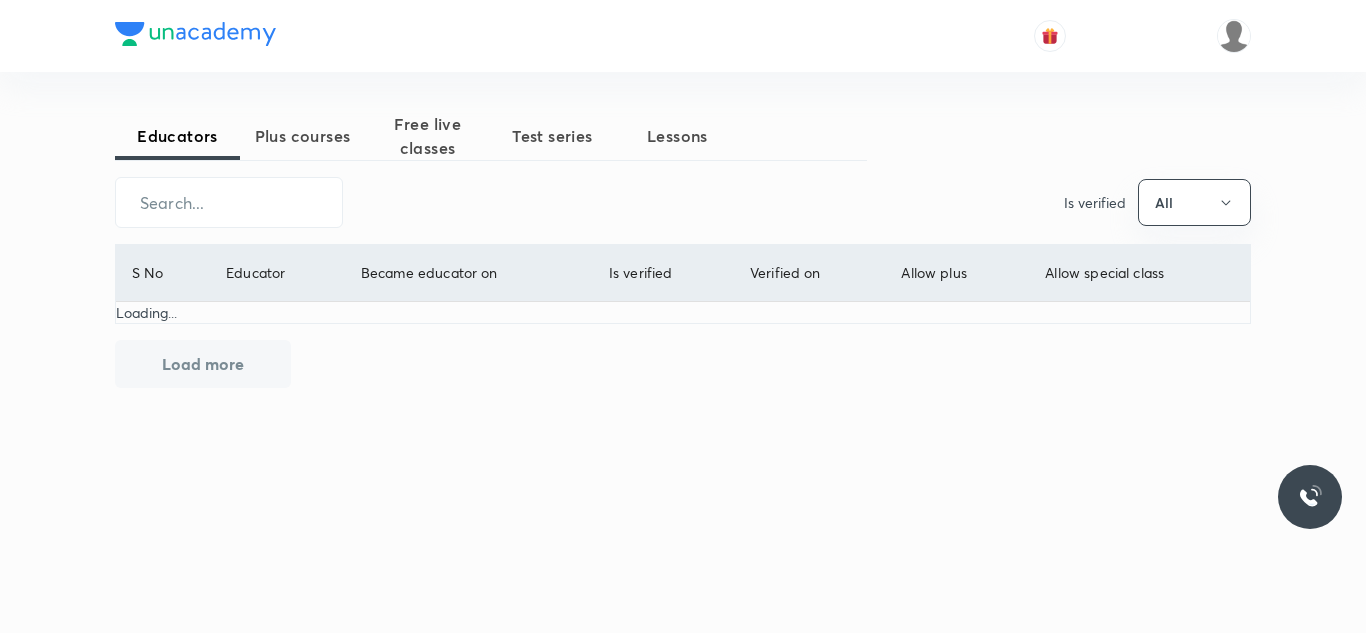 scroll, scrollTop: 0, scrollLeft: 0, axis: both 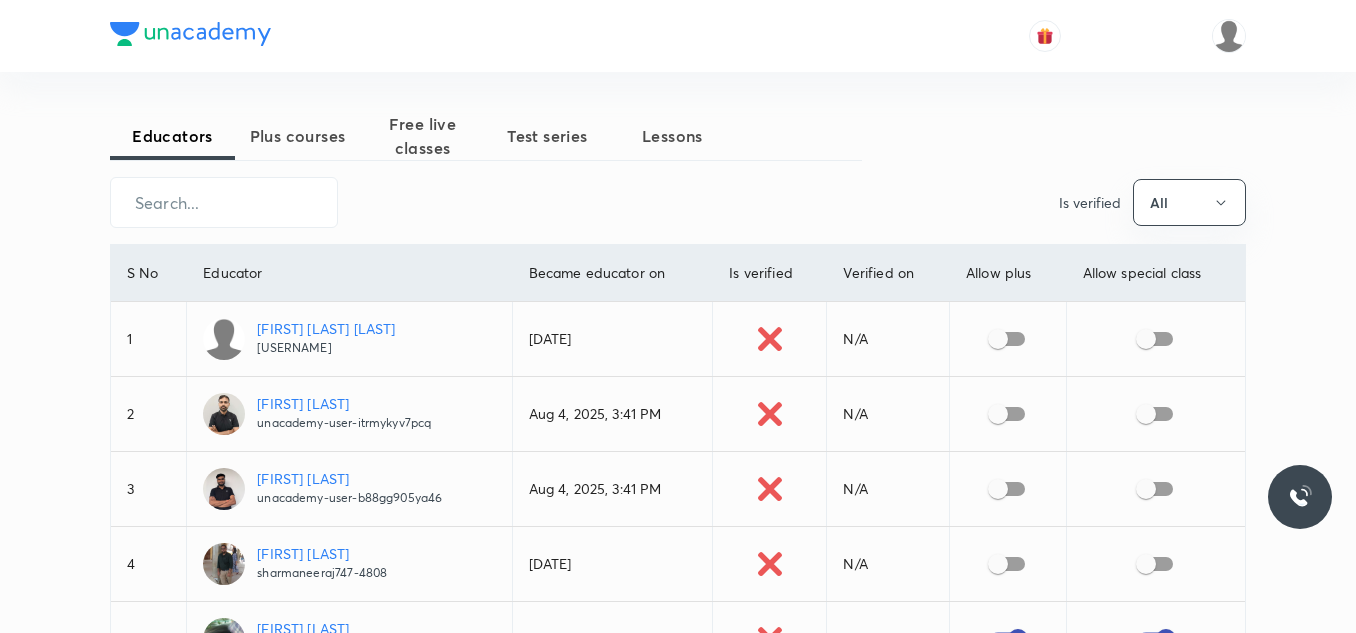 click on "Plus courses" at bounding box center (297, 136) 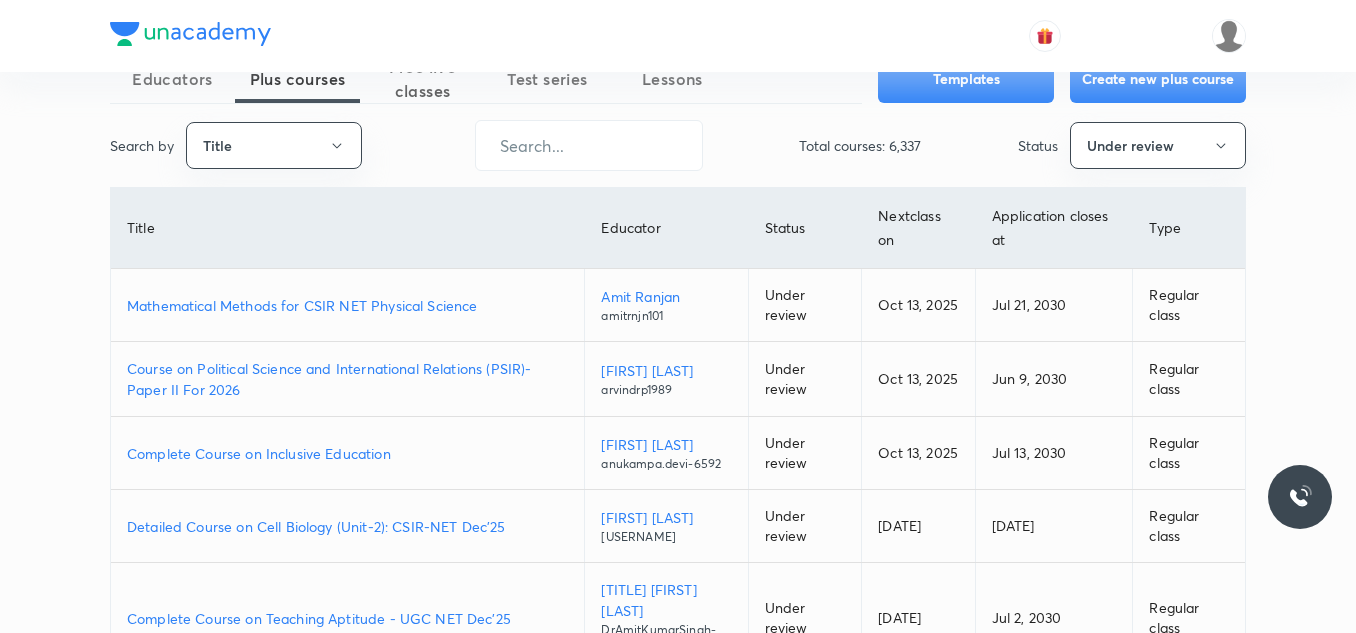 scroll, scrollTop: 0, scrollLeft: 0, axis: both 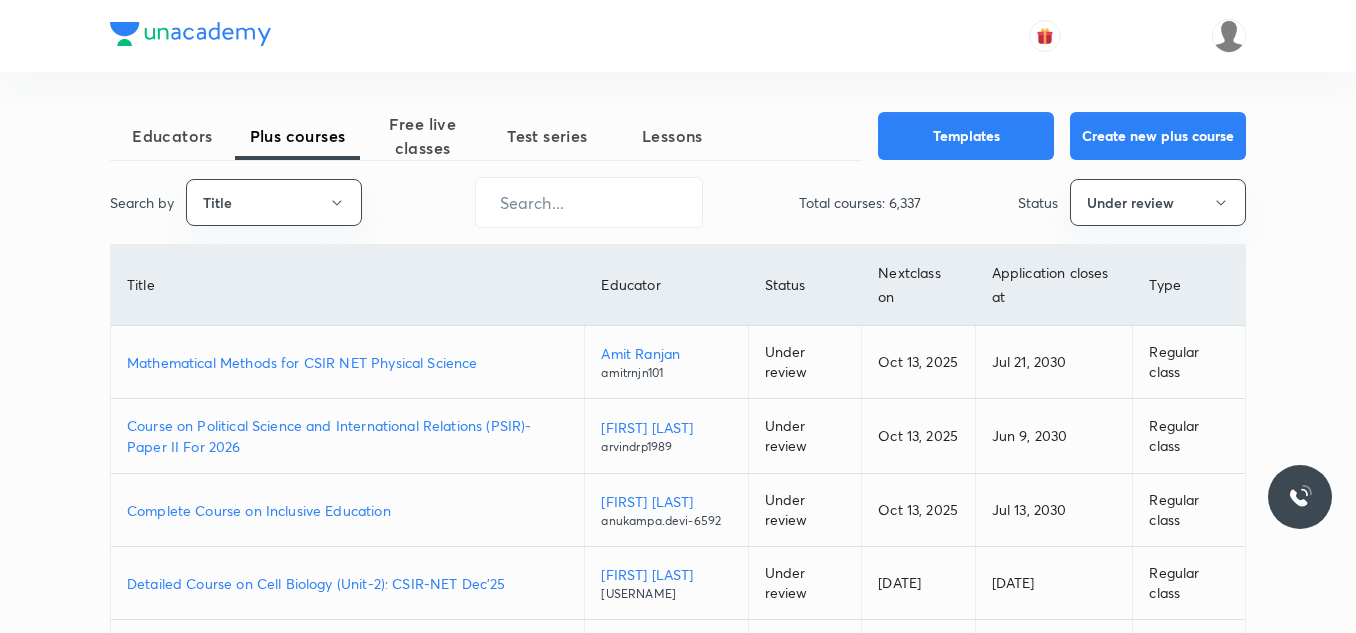 click on "Mathematical Methods for CSIR NET Physical Science" at bounding box center [347, 362] 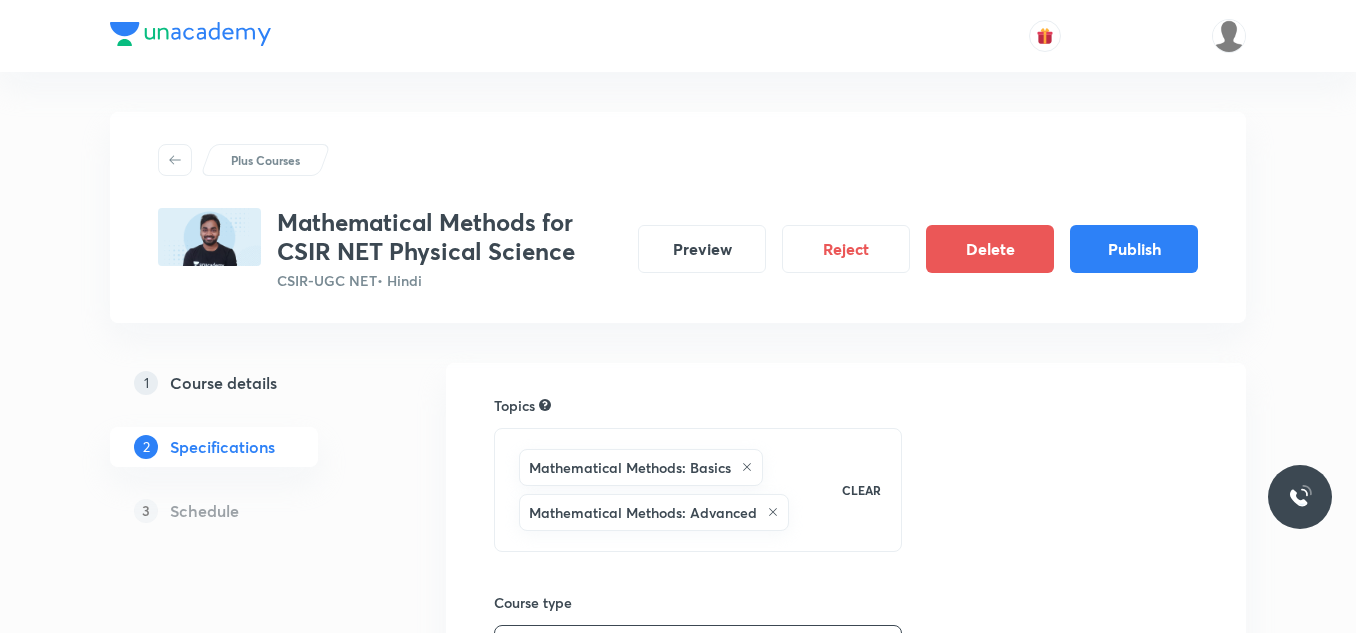 scroll, scrollTop: 0, scrollLeft: 0, axis: both 